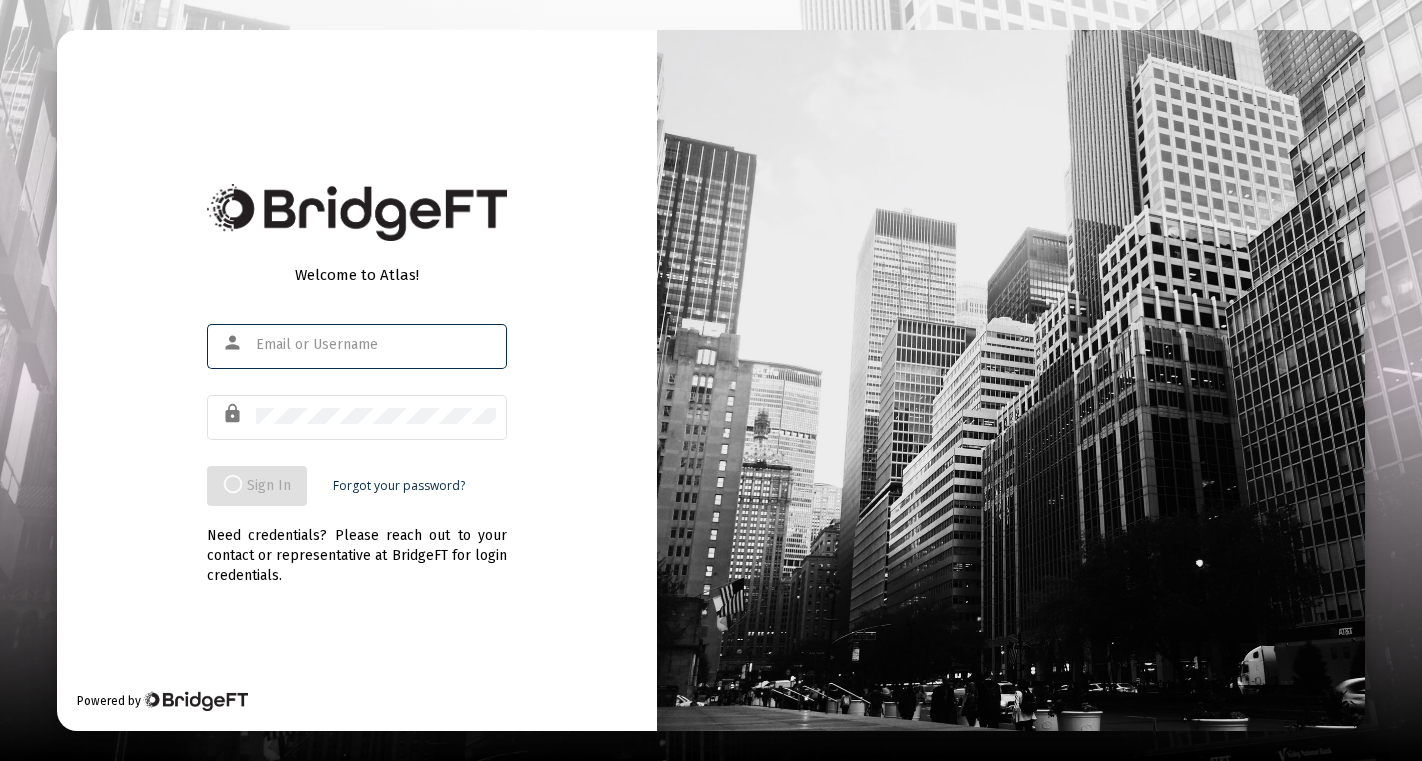 scroll, scrollTop: 0, scrollLeft: 0, axis: both 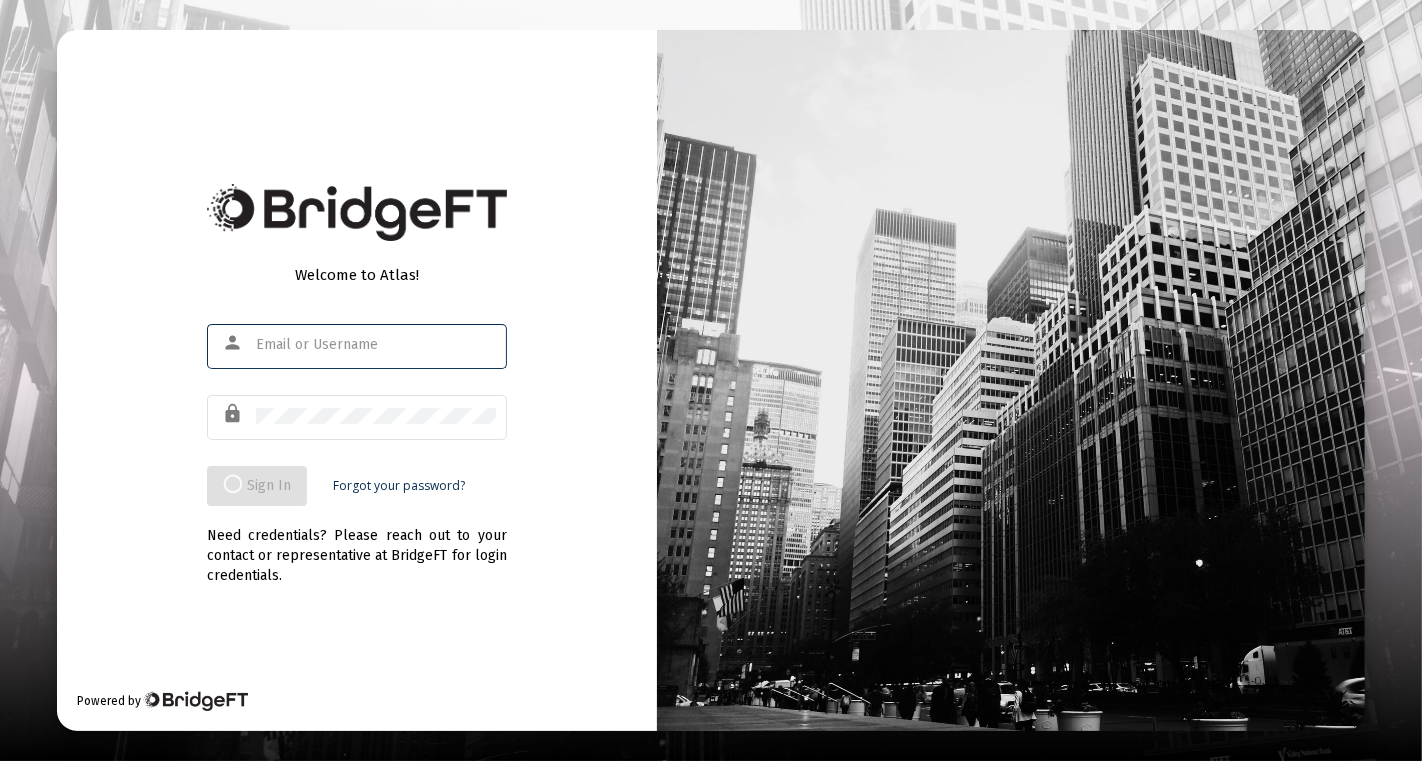 type on "[EMAIL]" 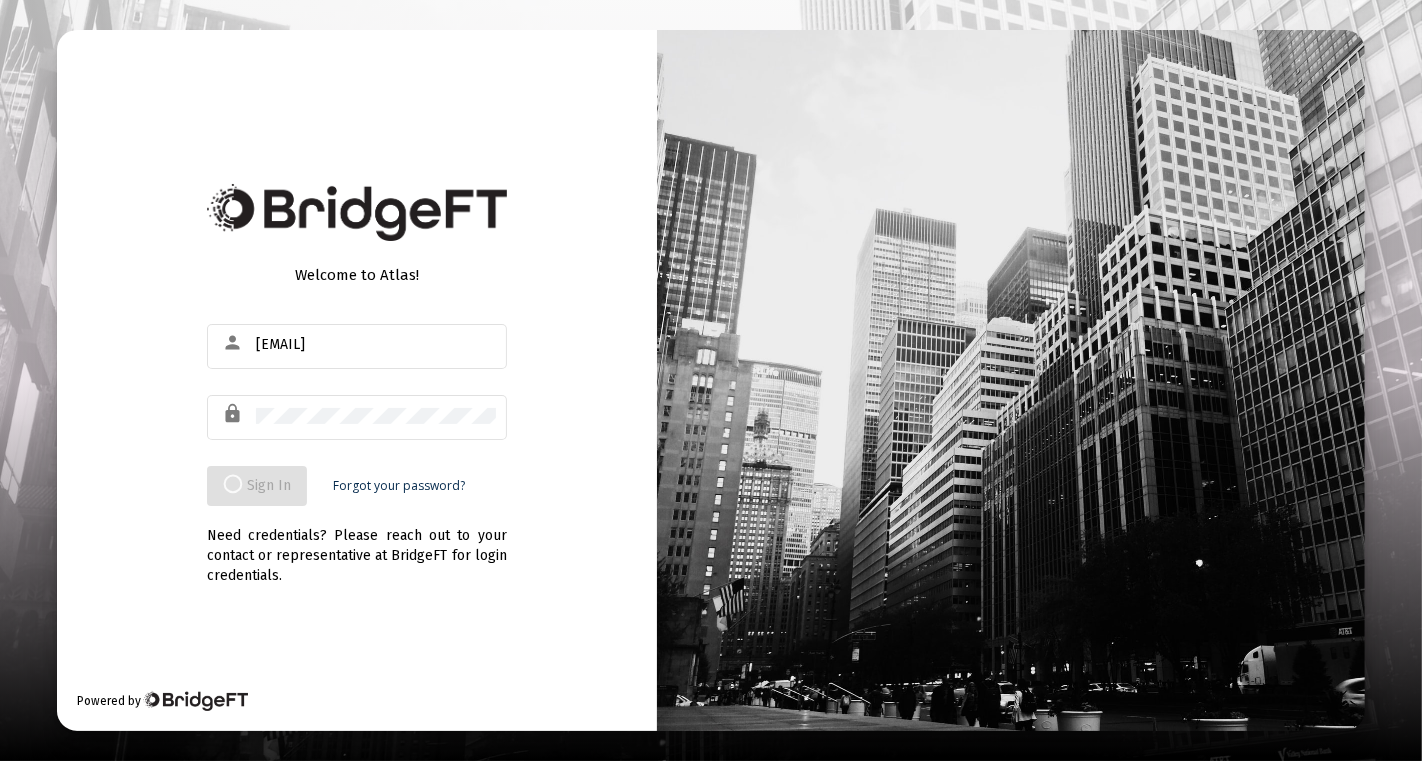 click on "Welcome to Atlas!  kim@example.com lock  Sign In  Forgot your password?  Need credentials? Please reach out to your contact or representative at BridgeFT for login credentials.   Powered by" 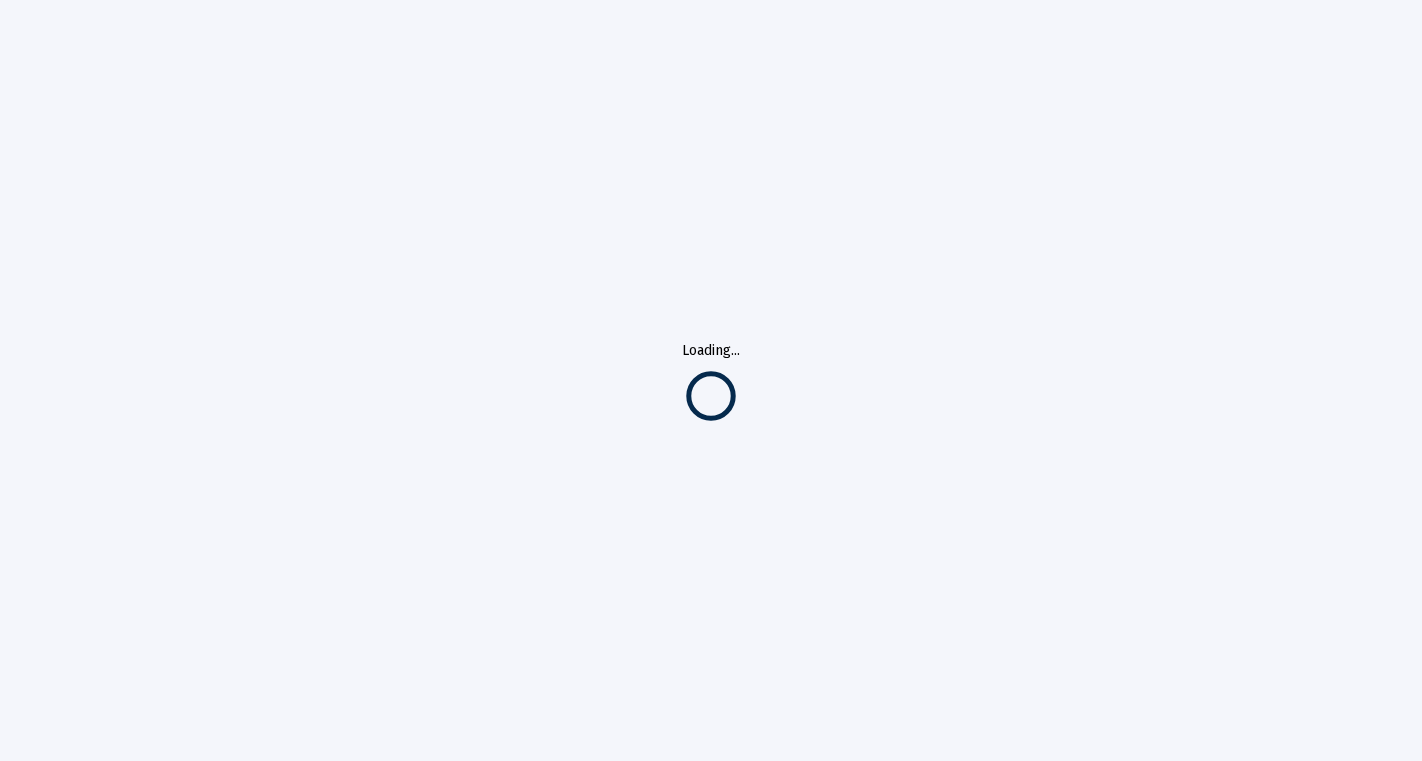 scroll, scrollTop: 0, scrollLeft: 0, axis: both 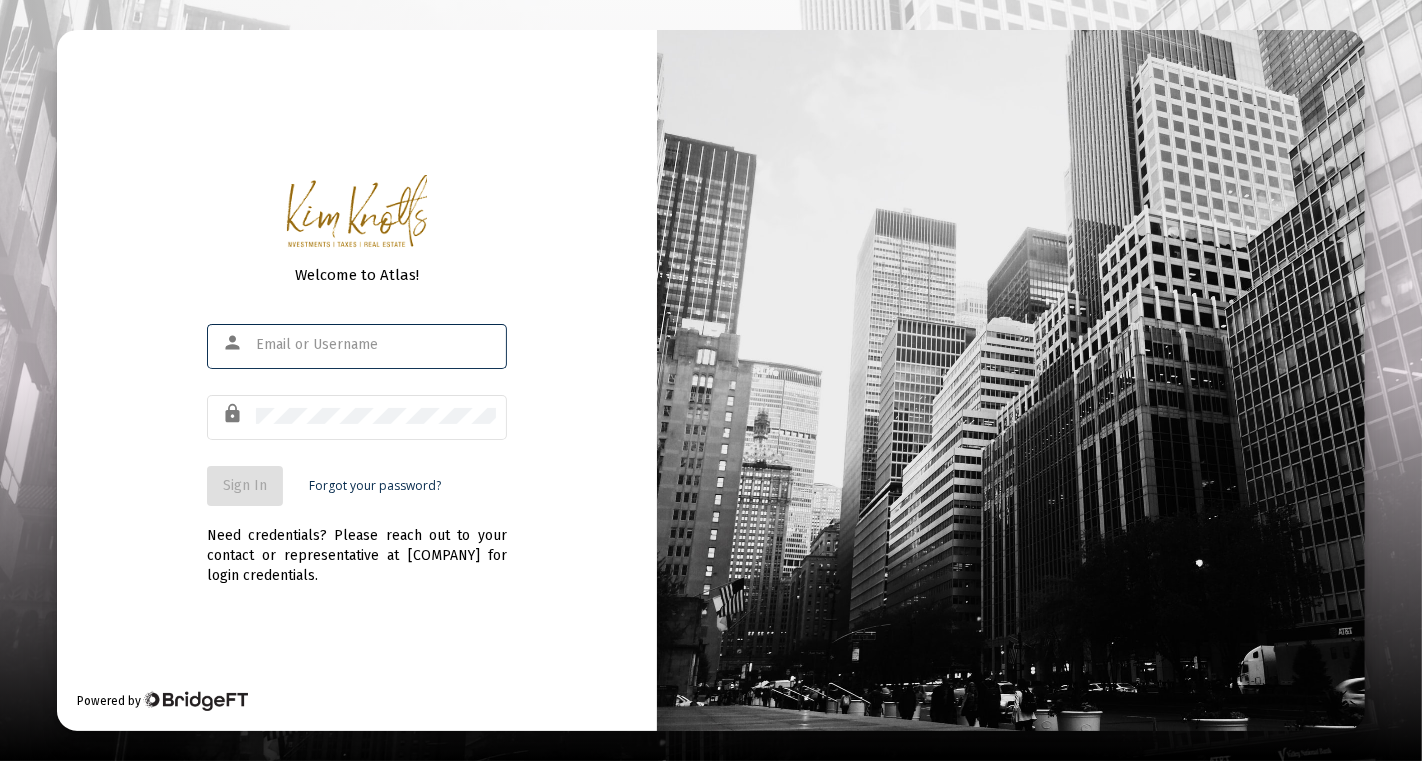 type on "[EMAIL]" 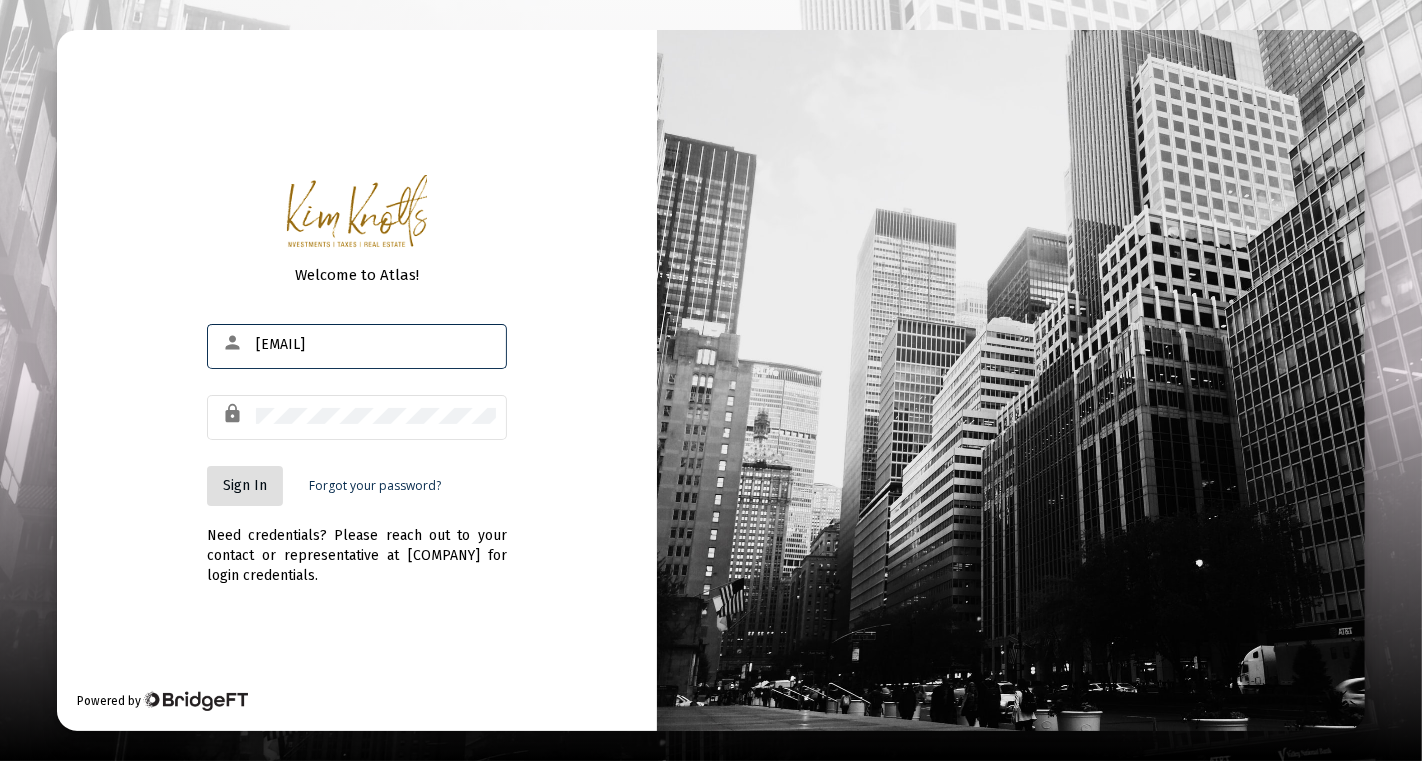 click on "Sign In" 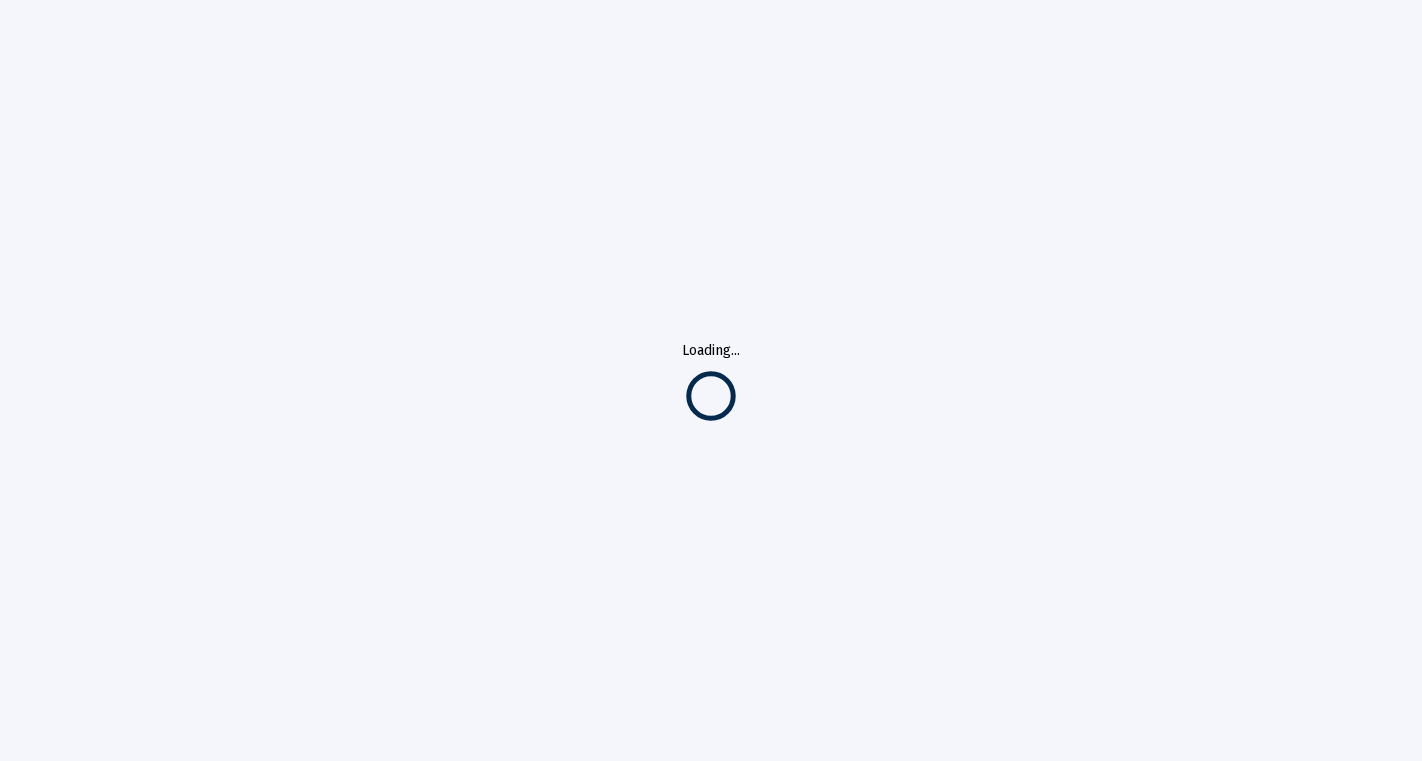 scroll, scrollTop: 0, scrollLeft: 0, axis: both 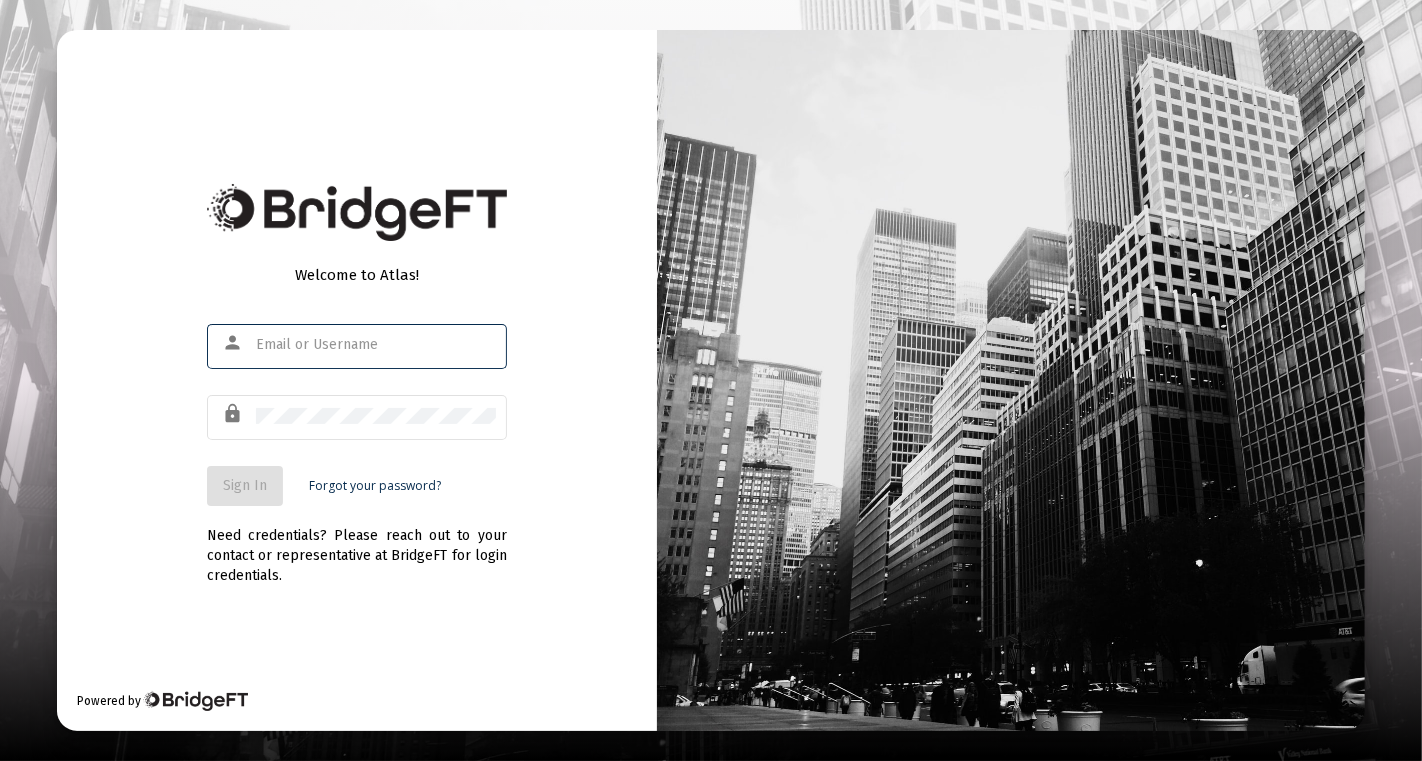 type on "kim@example.com" 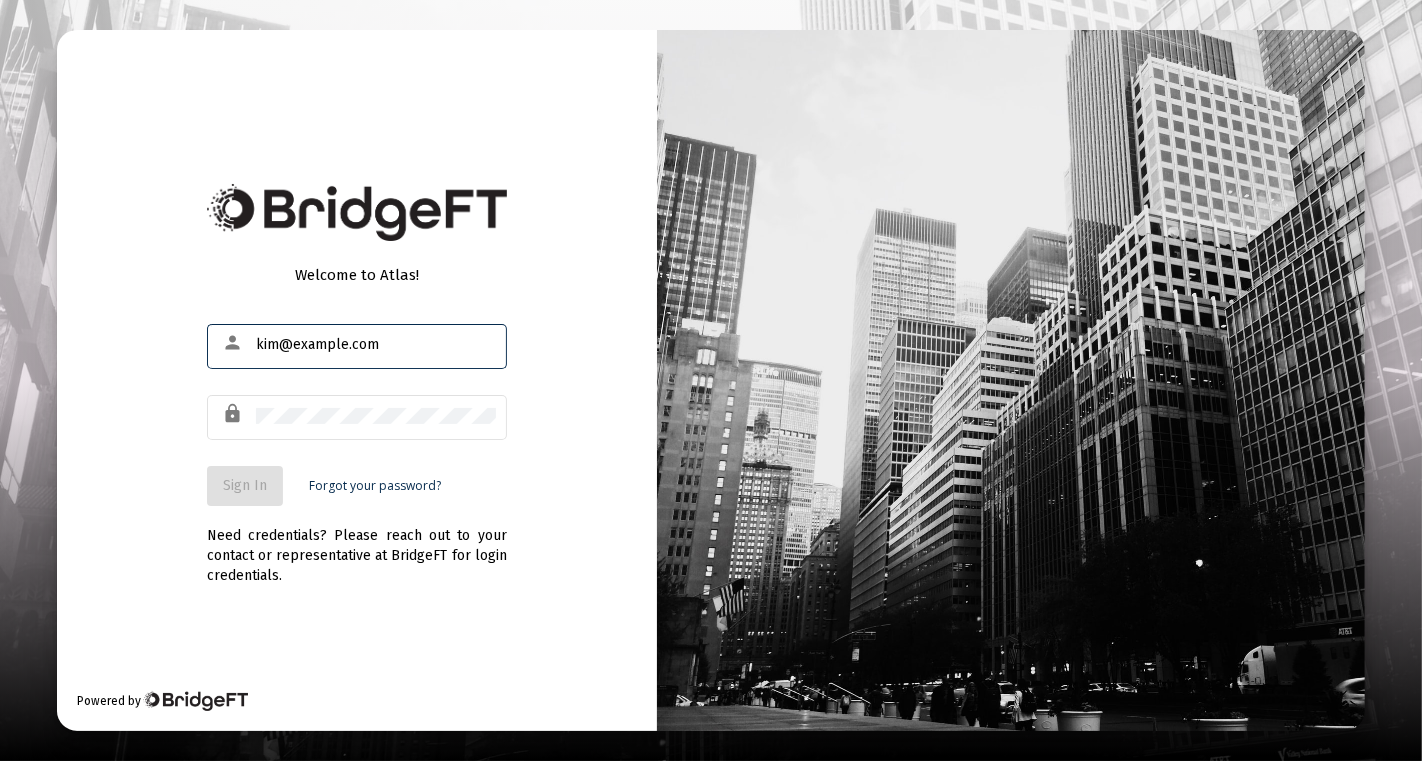 click on "Welcome to Atlas!  kim@example.com lock  Sign In  Forgot your password?  Need credentials? Please reach out to your contact or representative at BridgeFT for login credentials.   Powered by" 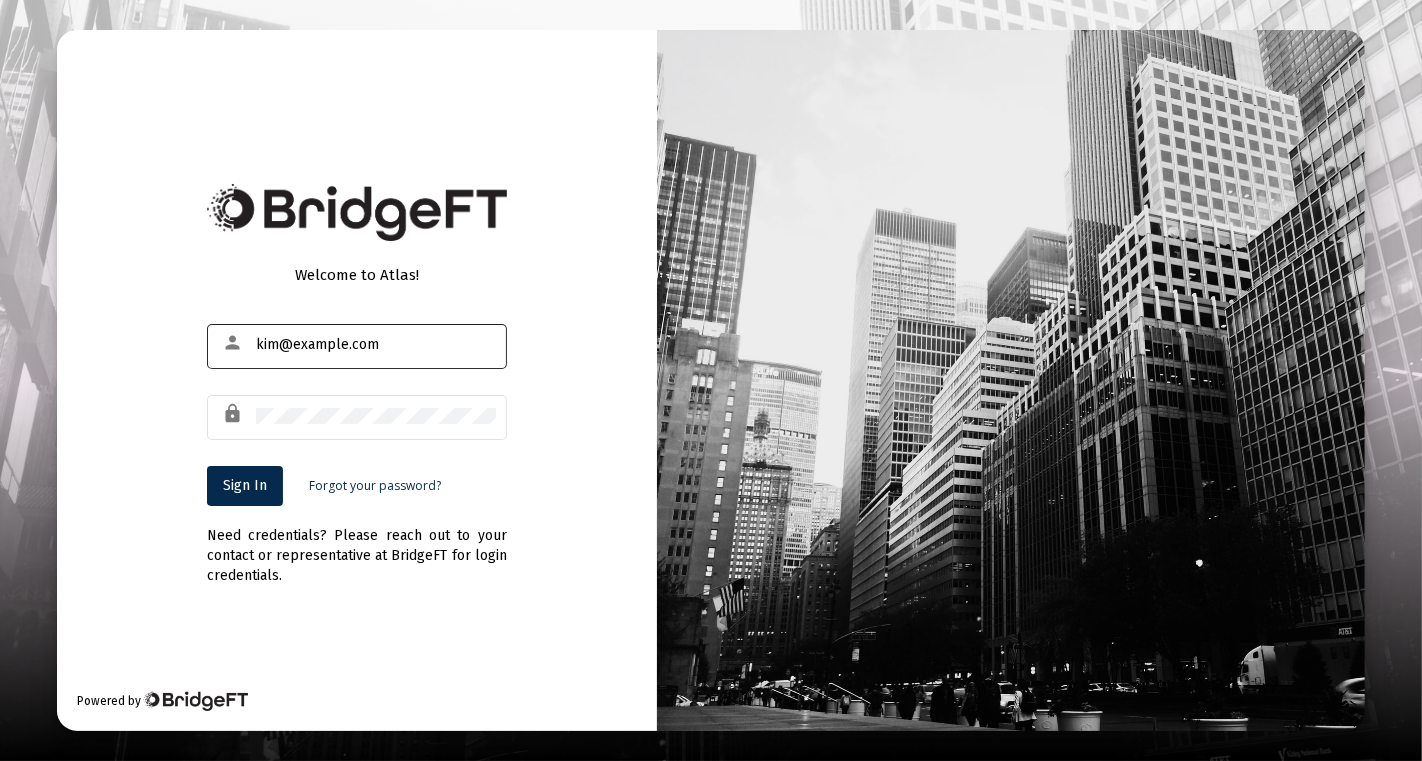 click on "kim@example.com" at bounding box center [376, 345] 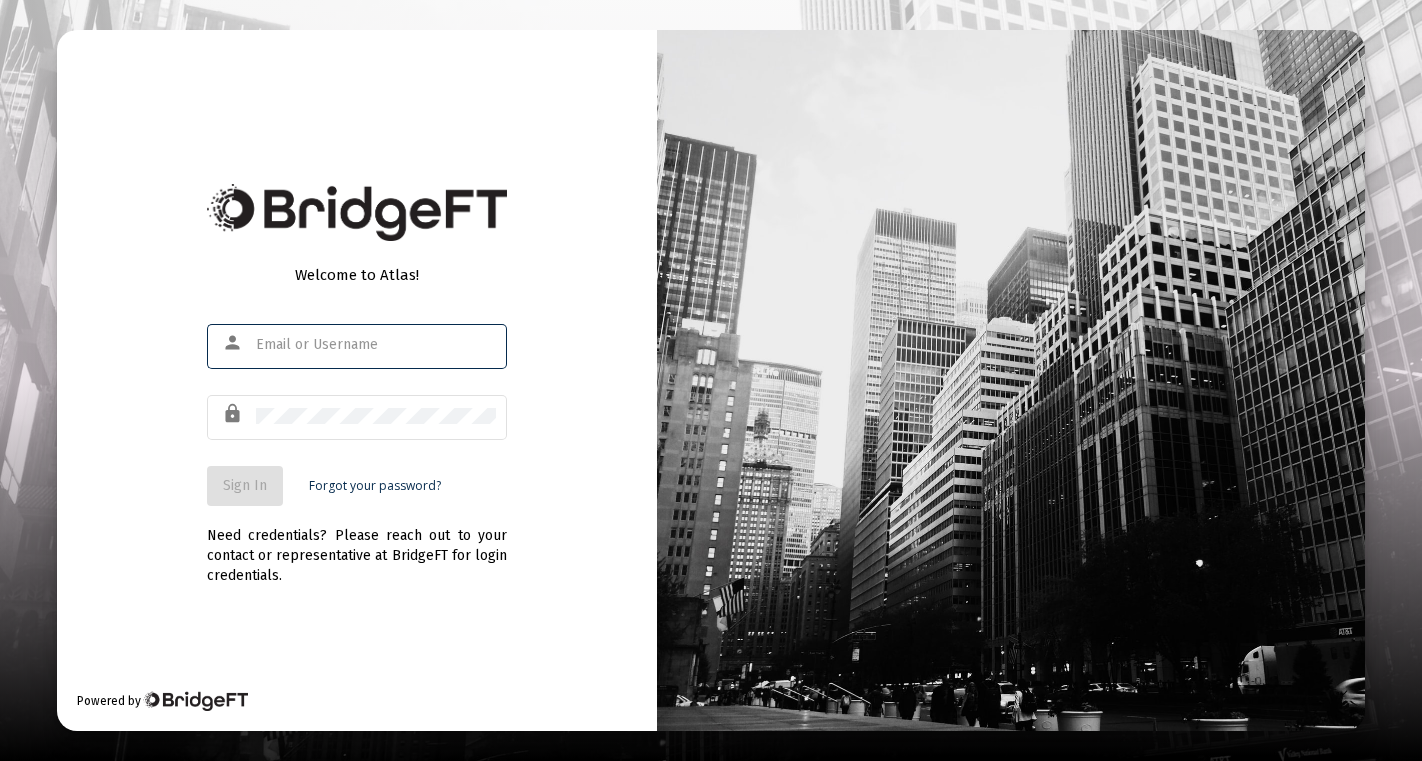 scroll, scrollTop: 0, scrollLeft: 0, axis: both 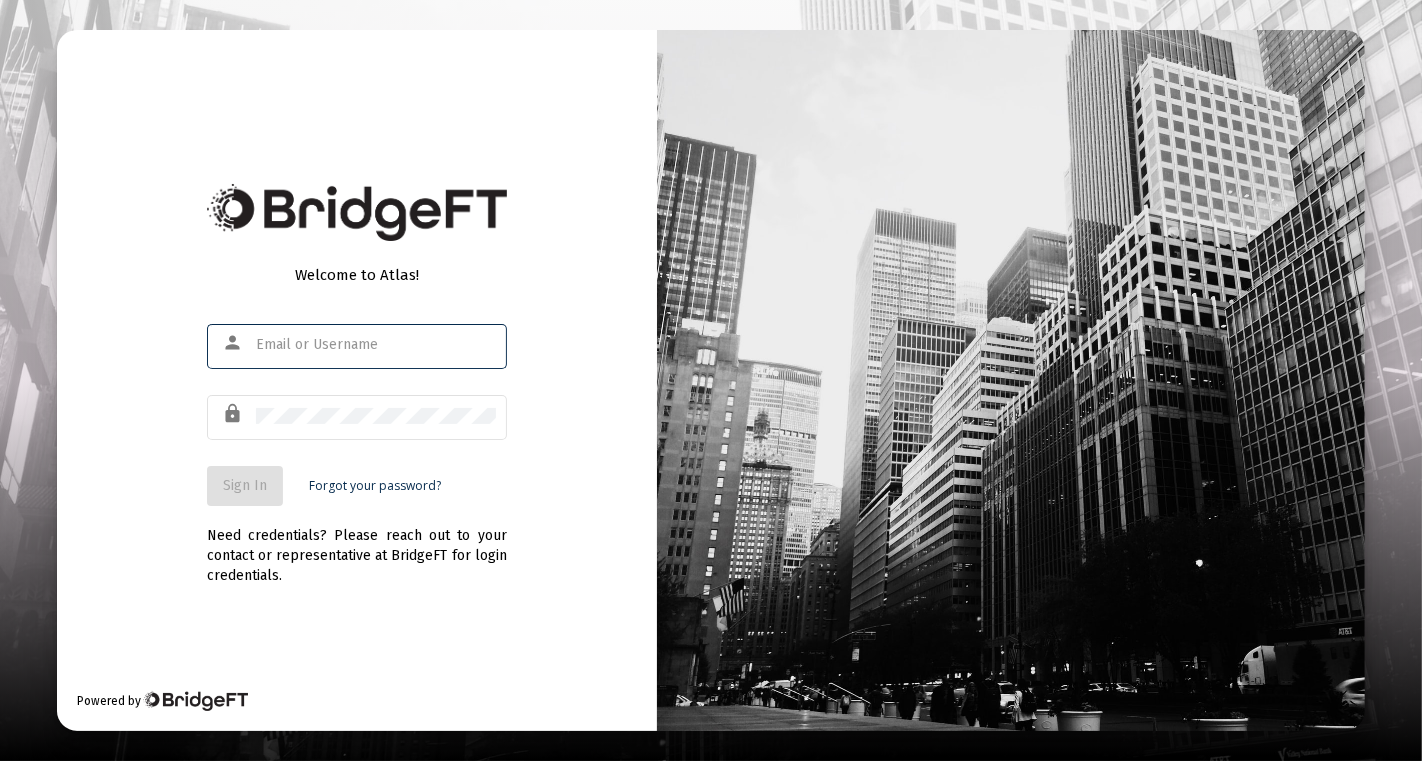 type on "kim@kimknotts.com" 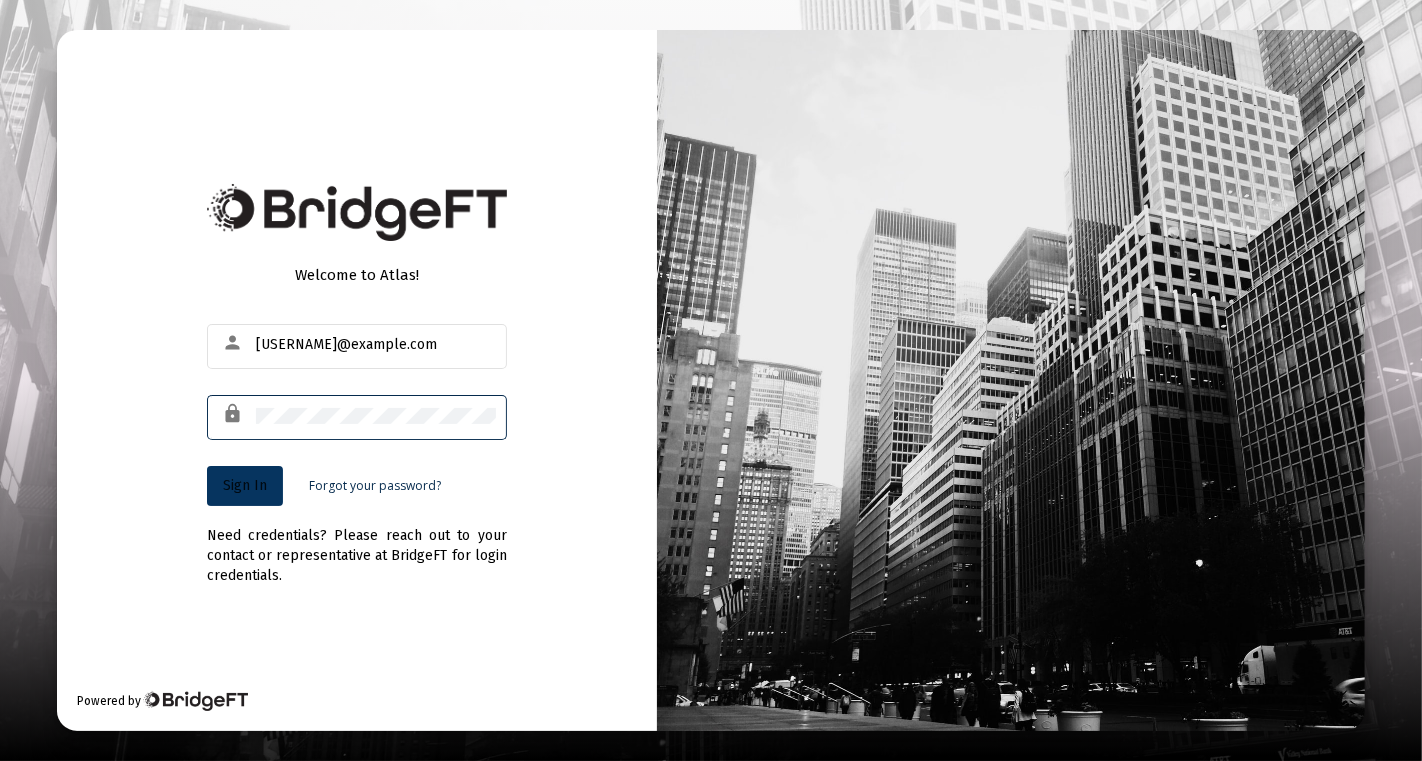click on "Sign In" 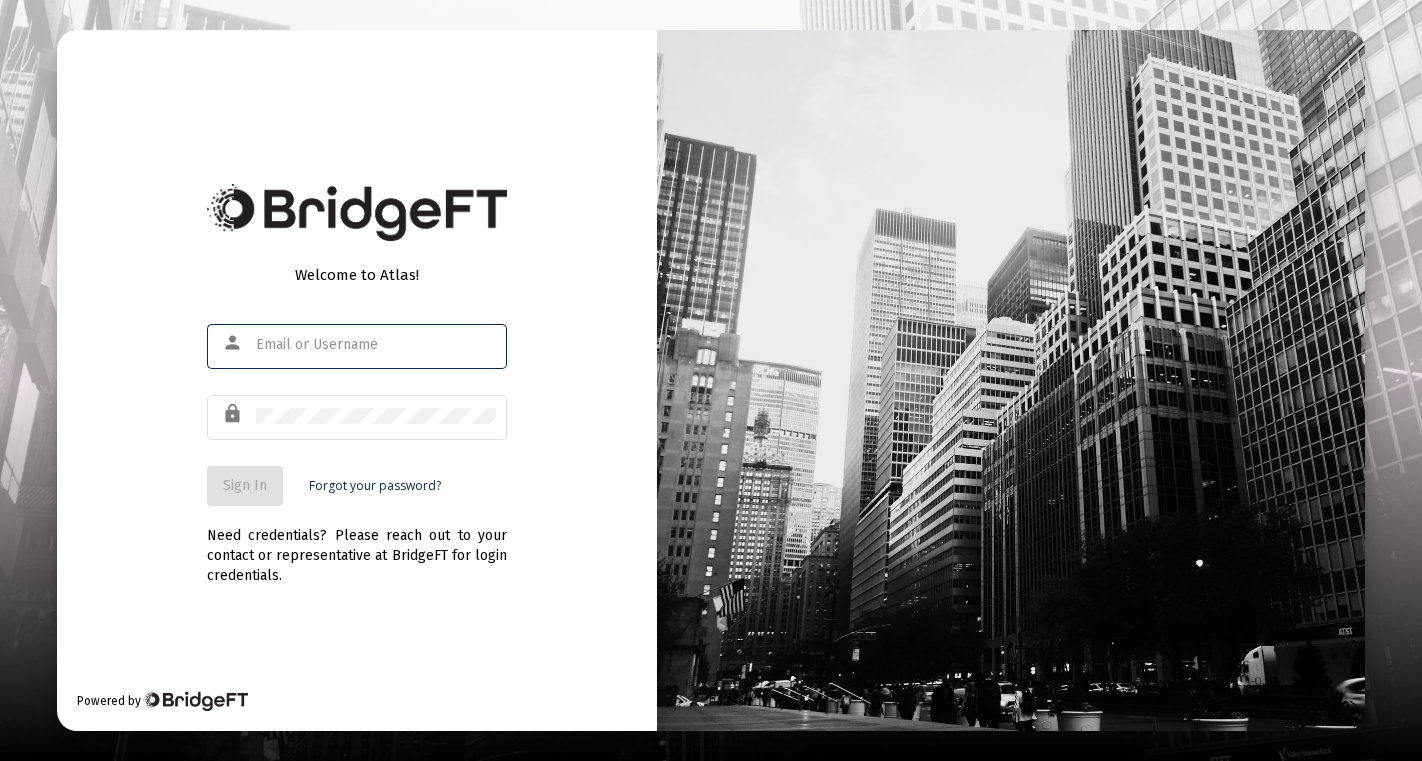 scroll, scrollTop: 0, scrollLeft: 0, axis: both 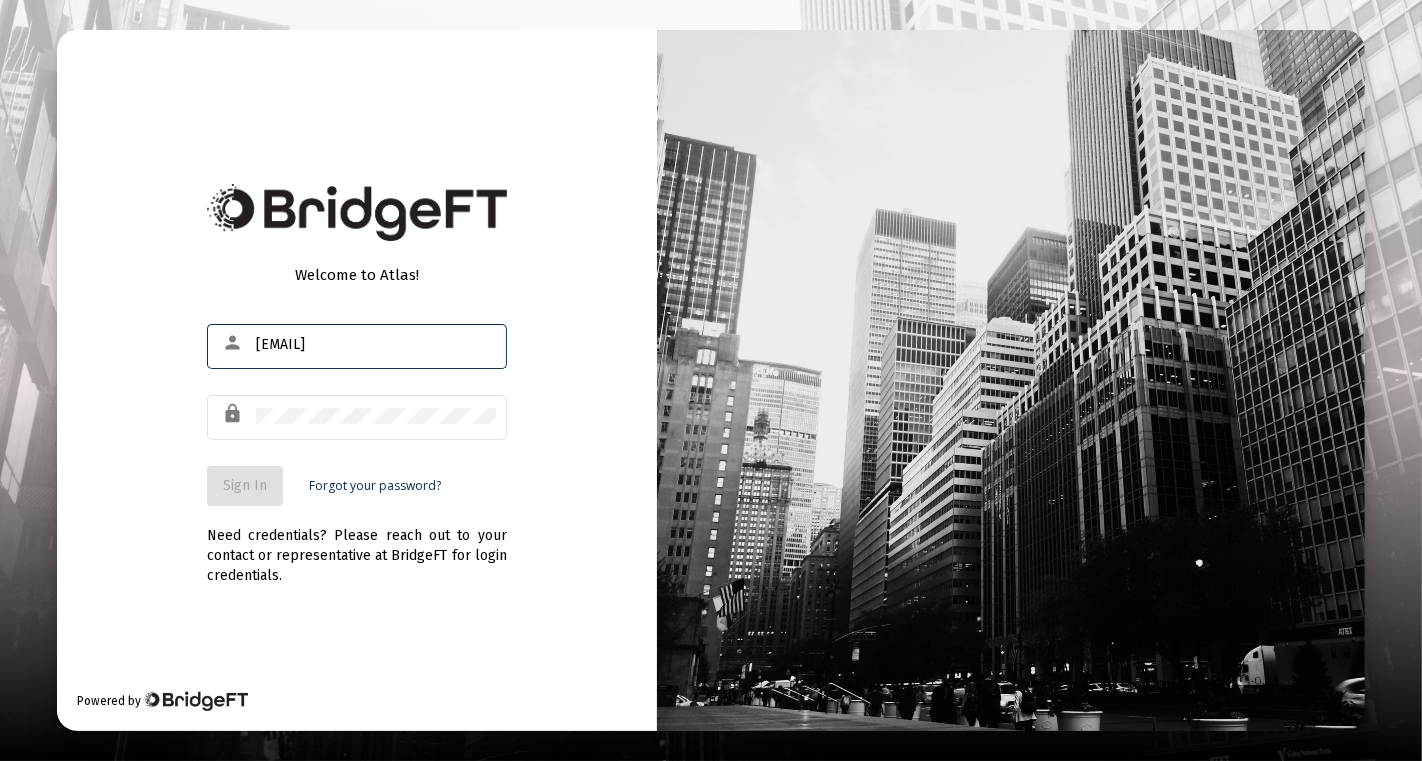 click on "Forgot your password?" 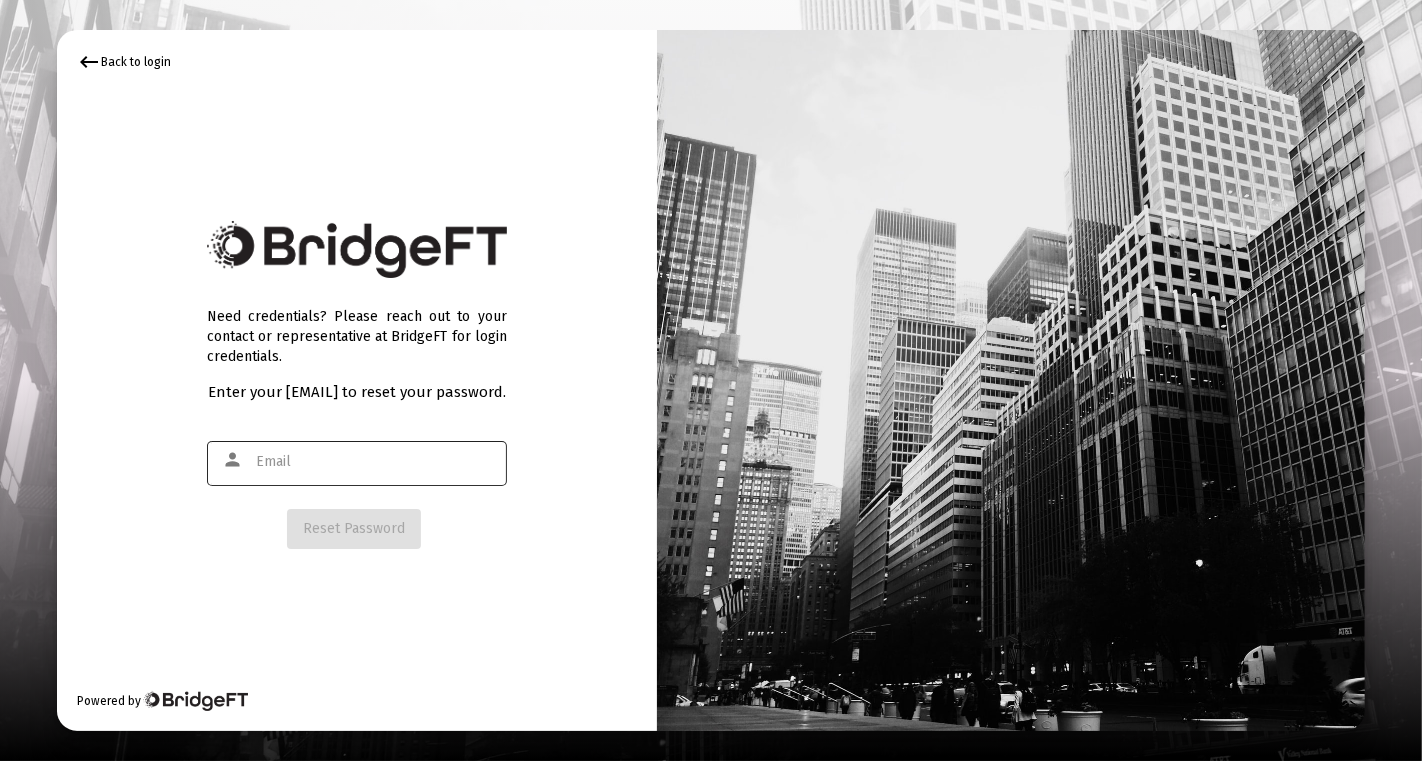 click at bounding box center (376, 462) 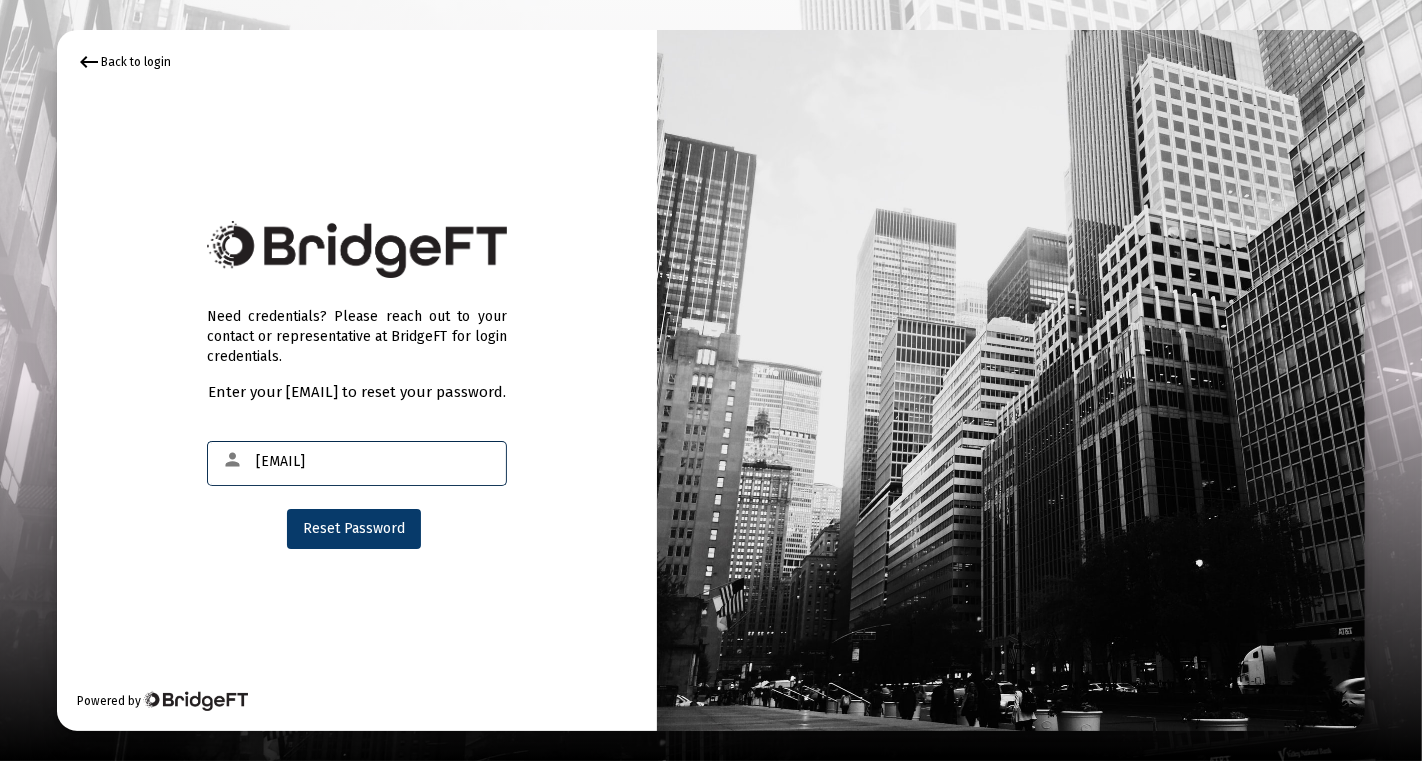 type on "[EMAIL]" 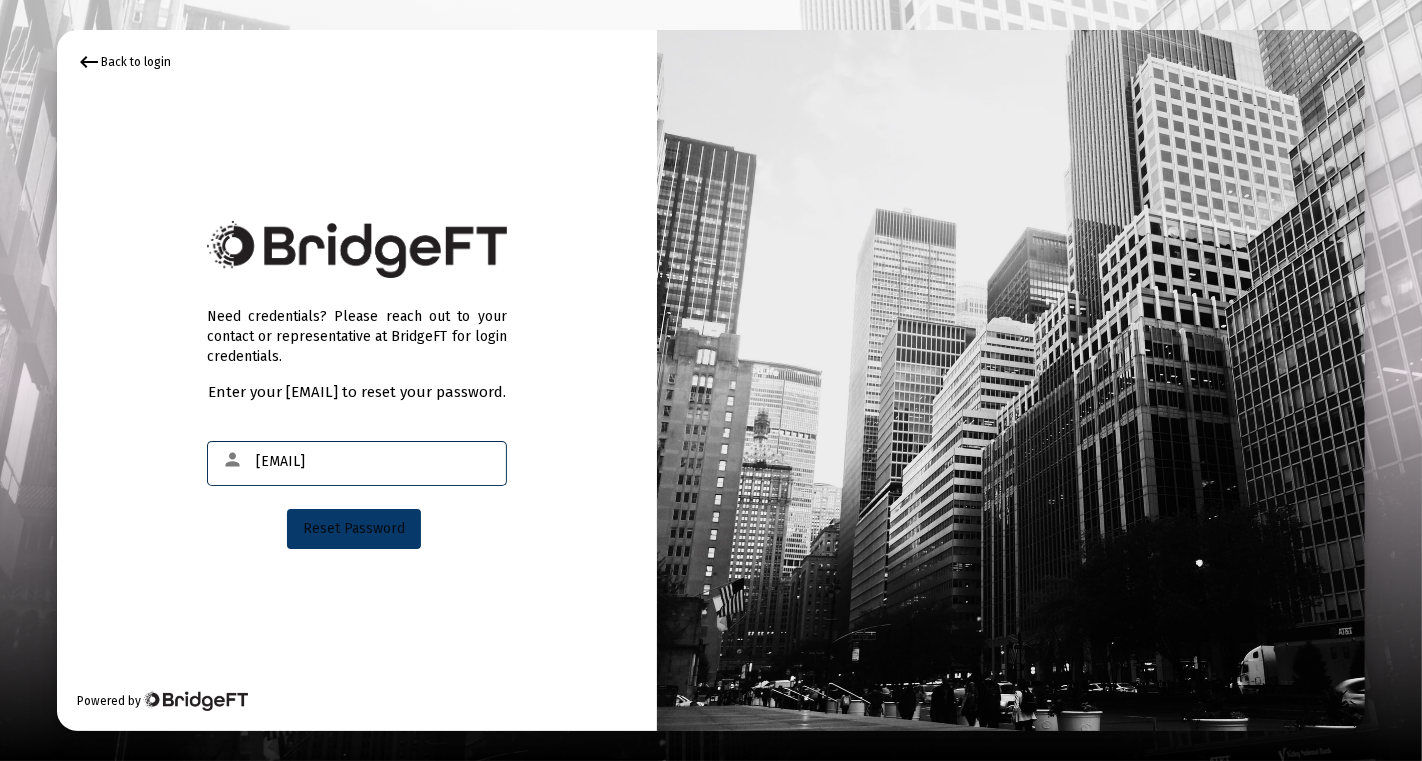click on "Reset Password" 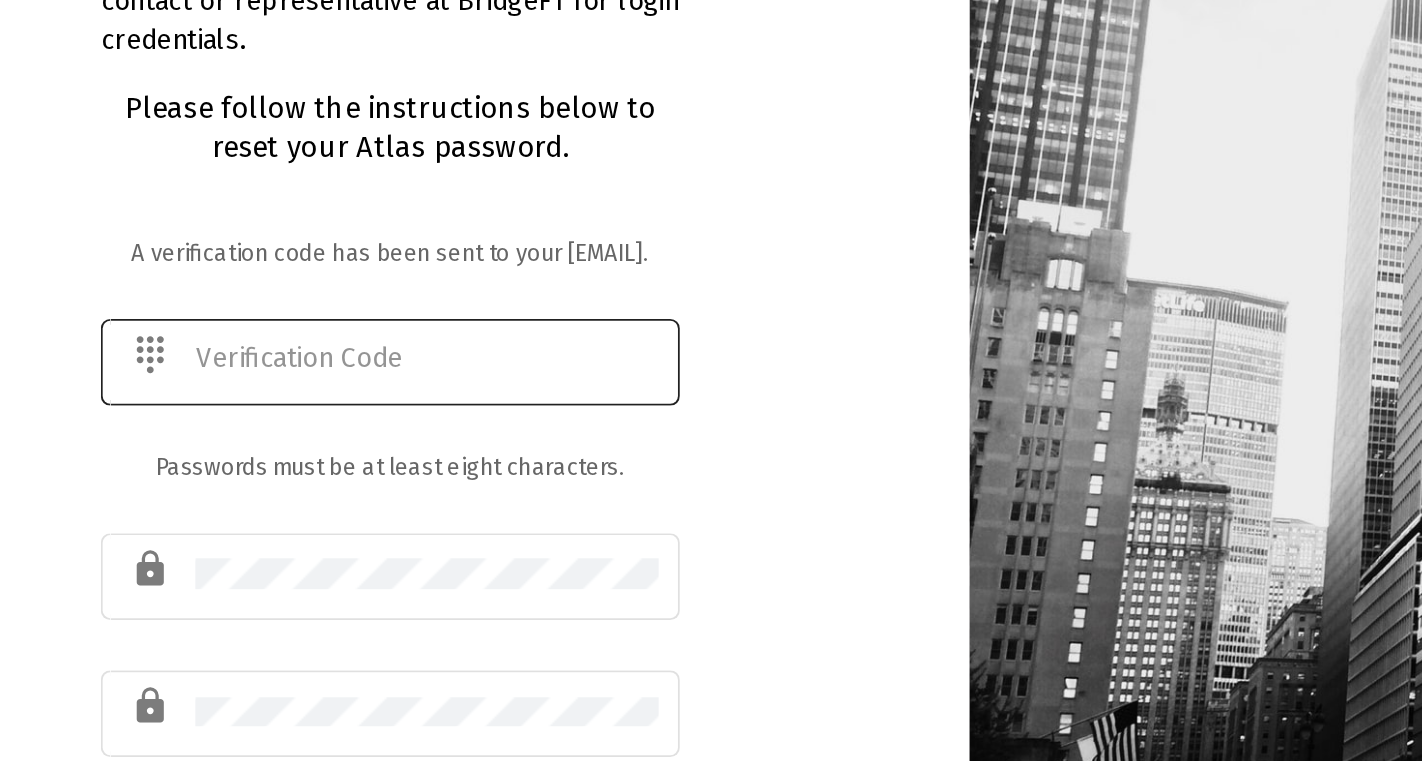 click at bounding box center [376, 401] 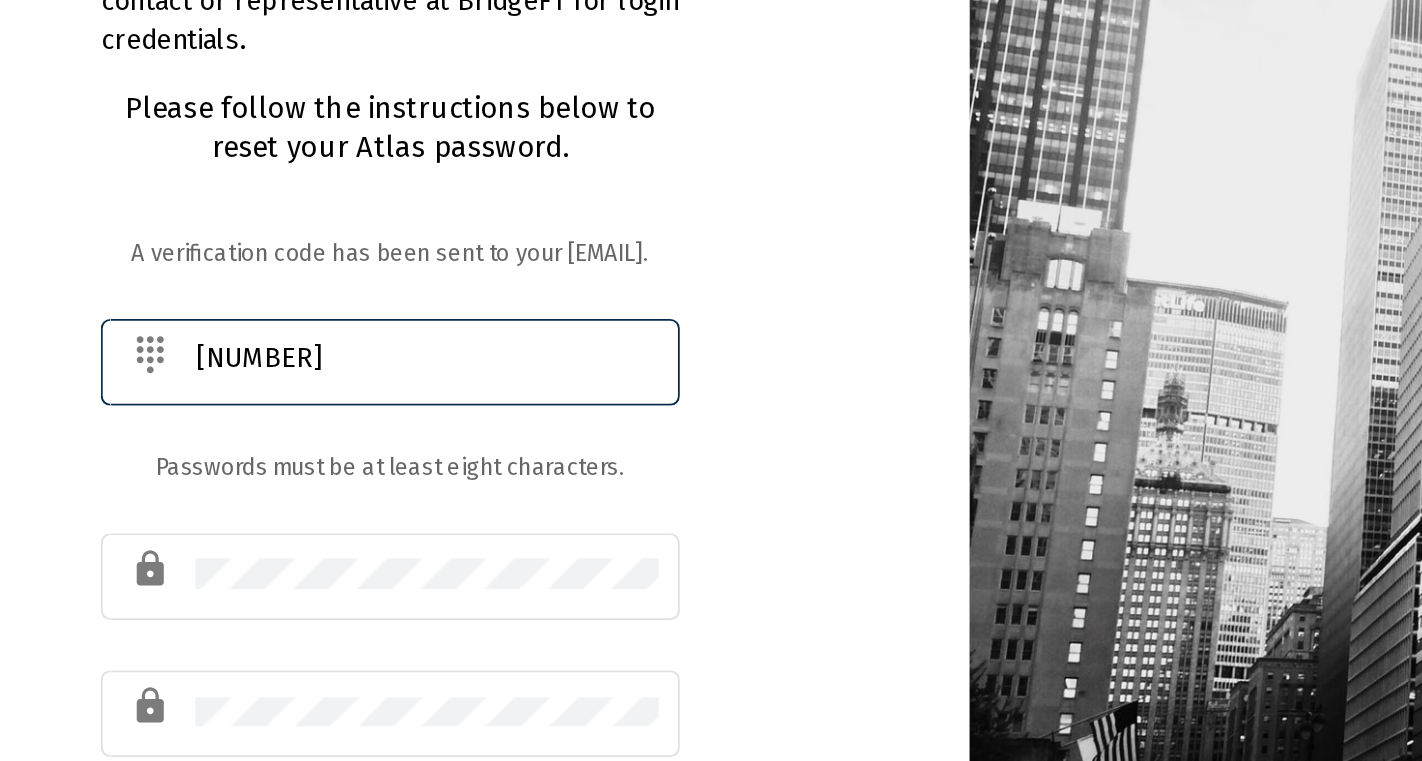 type on "[NUMBER]" 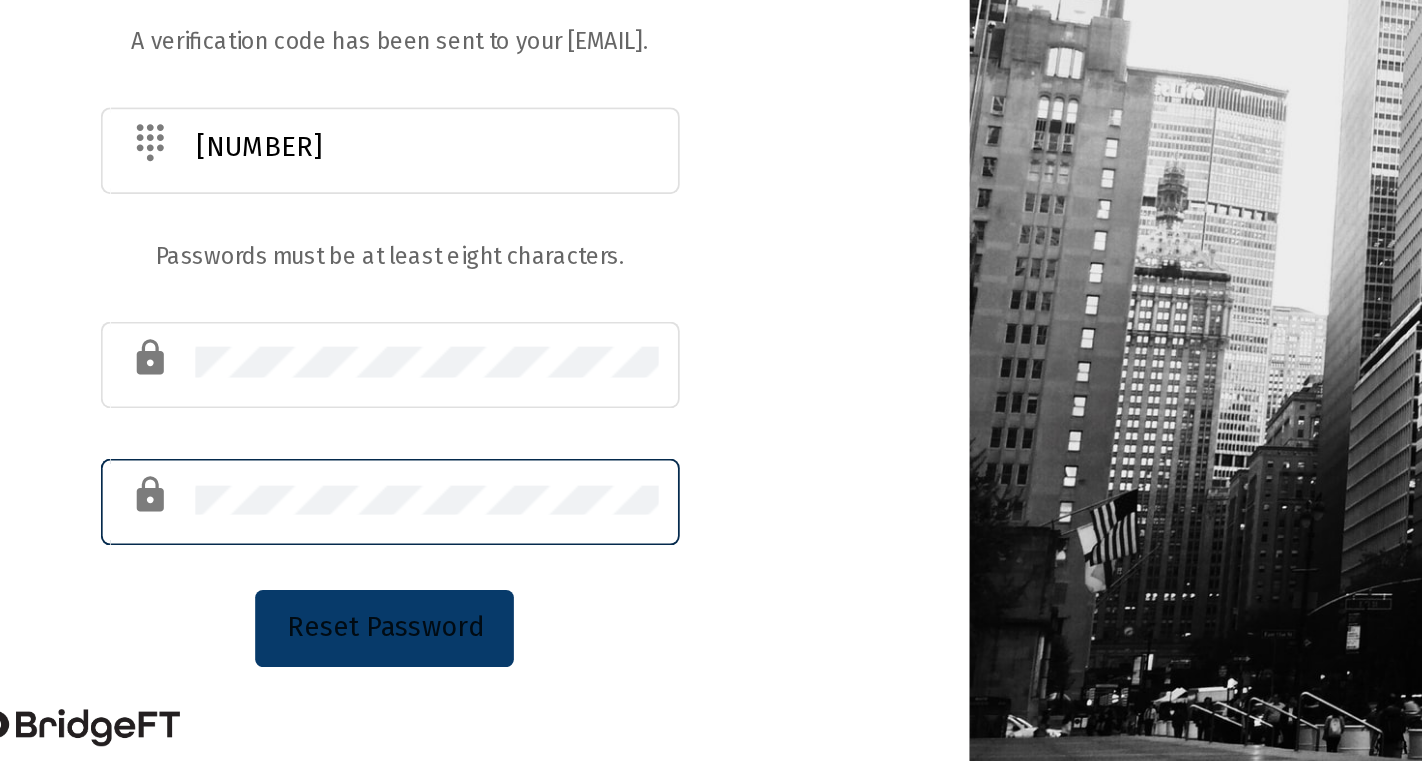 click on "Reset Password" 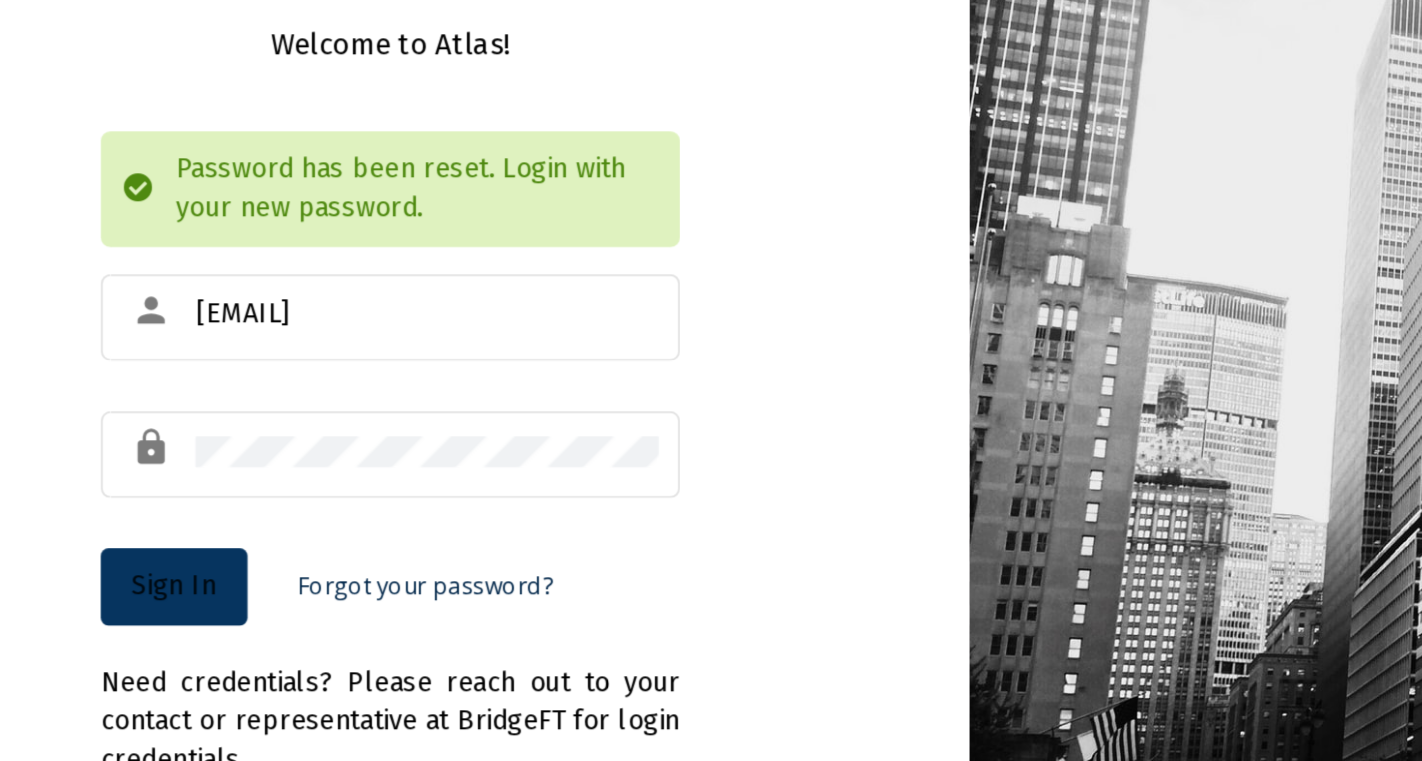 click on "Sign In" 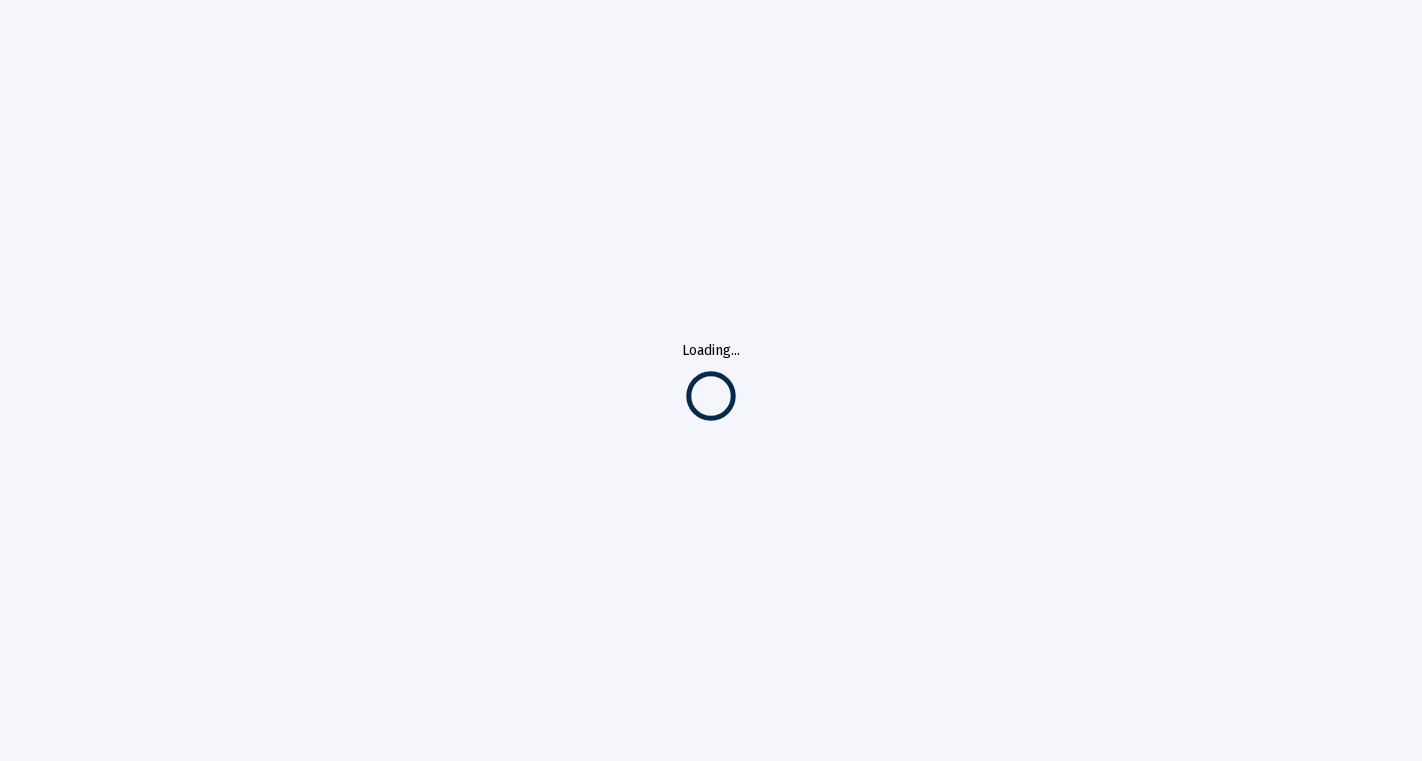 scroll, scrollTop: 0, scrollLeft: 0, axis: both 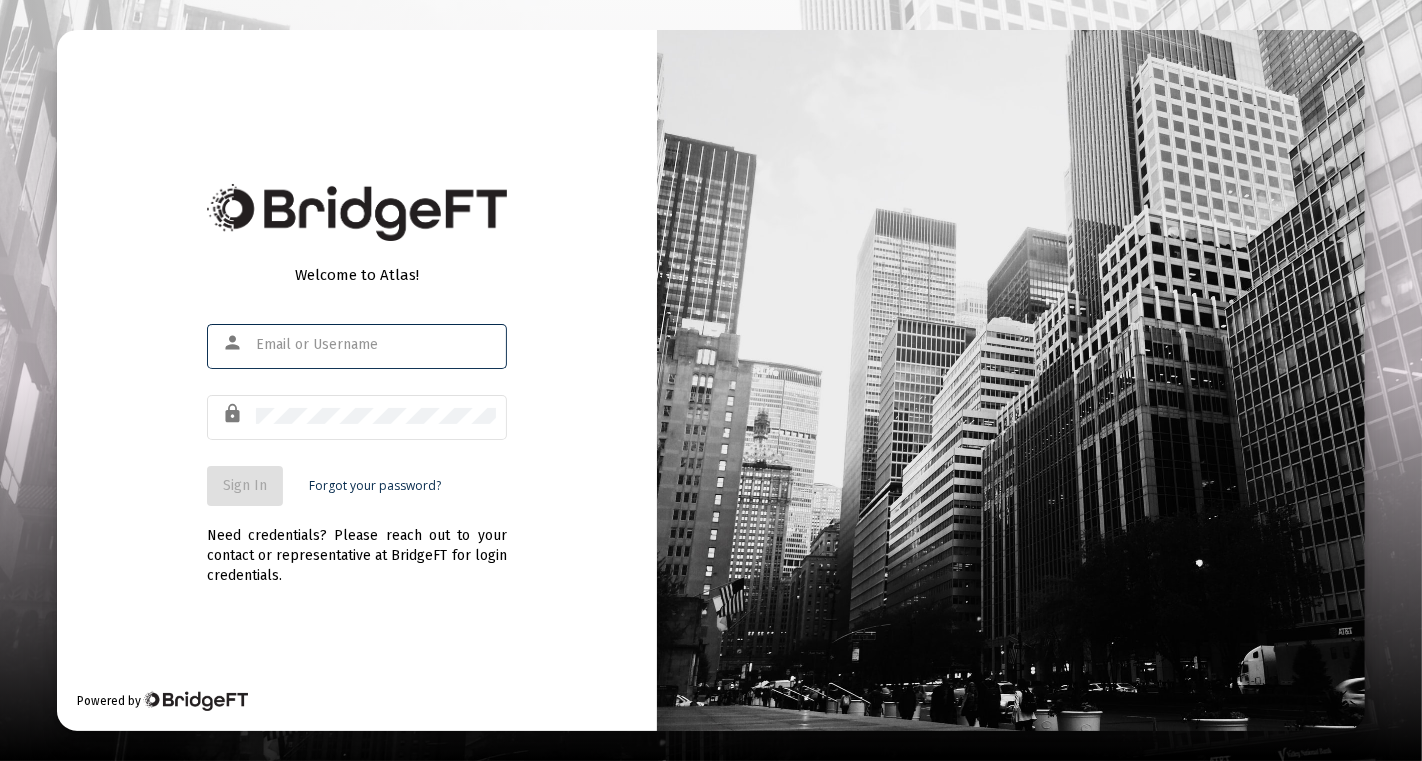type on "[USERNAME]@example.com" 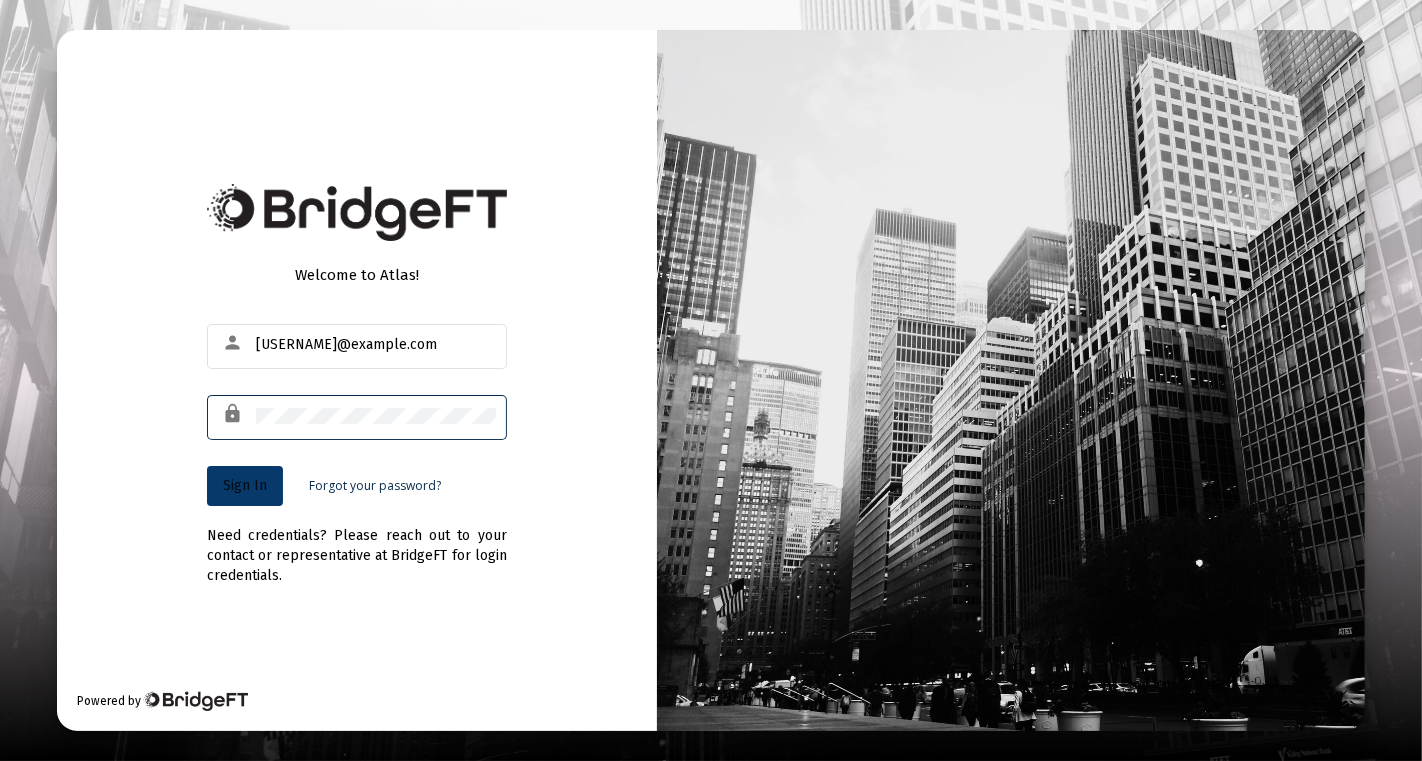 click on "Sign In" 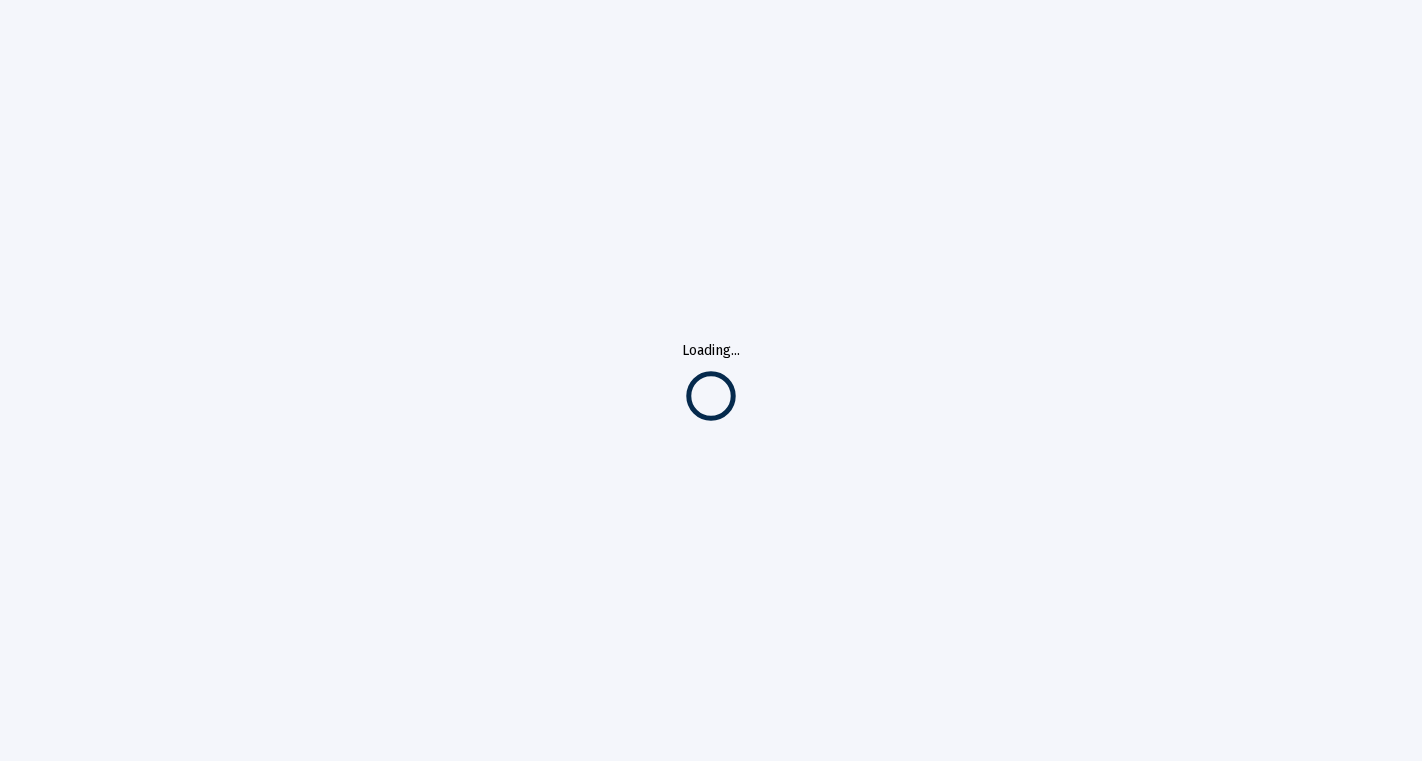 scroll, scrollTop: 0, scrollLeft: 0, axis: both 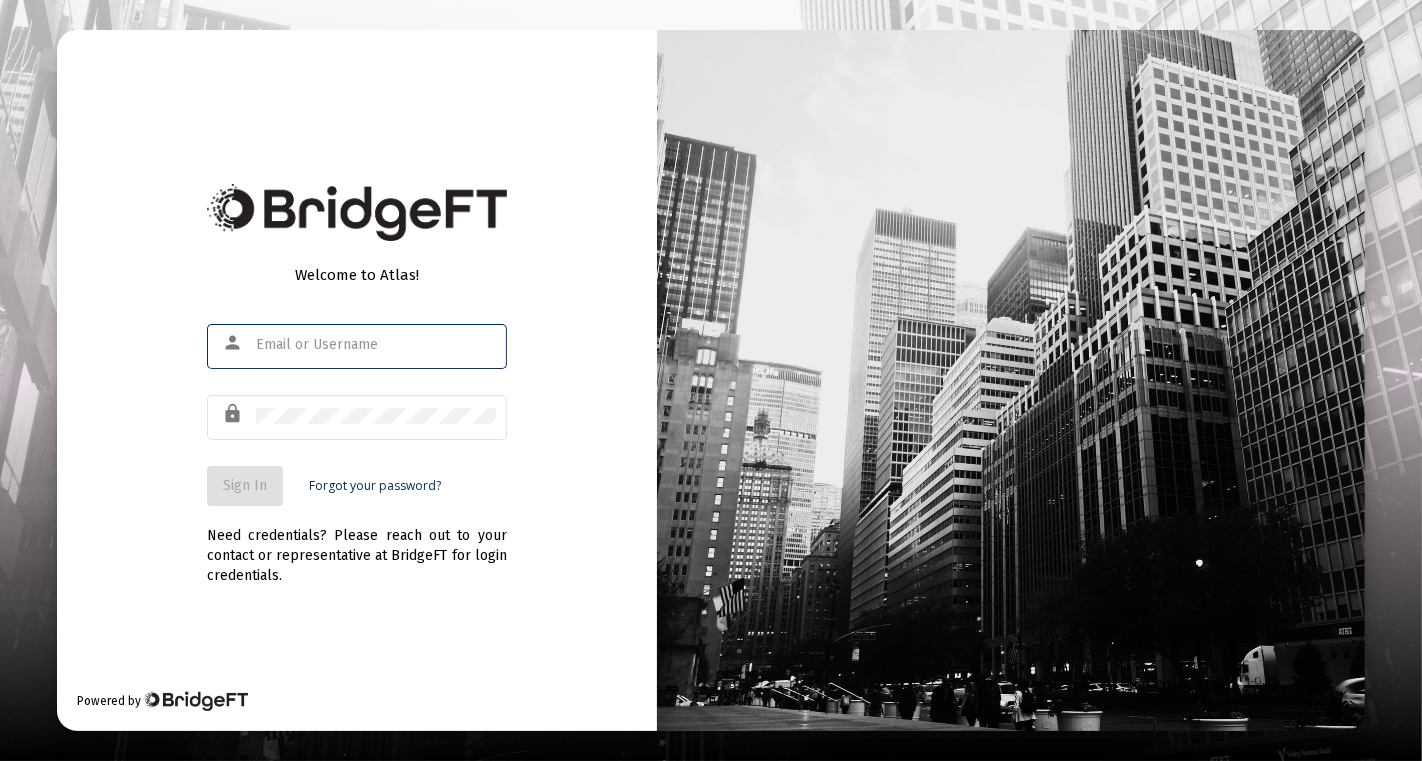 type on "[USERNAME]@example.com" 